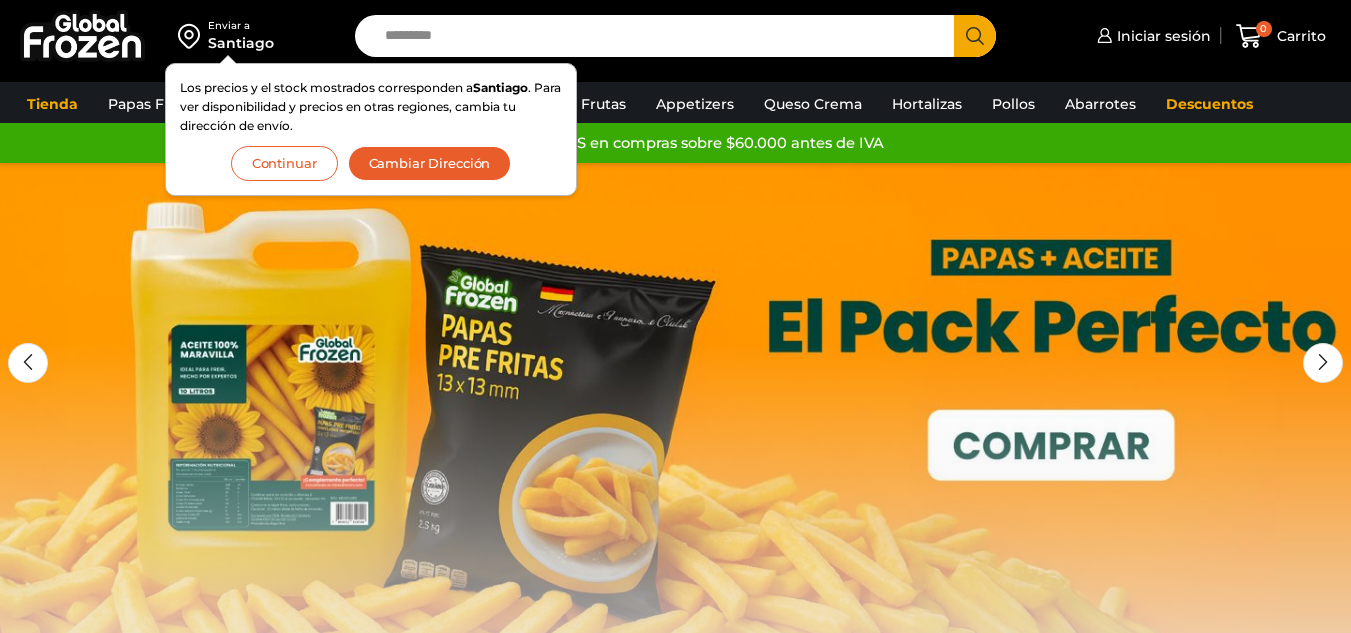 scroll, scrollTop: 0, scrollLeft: 0, axis: both 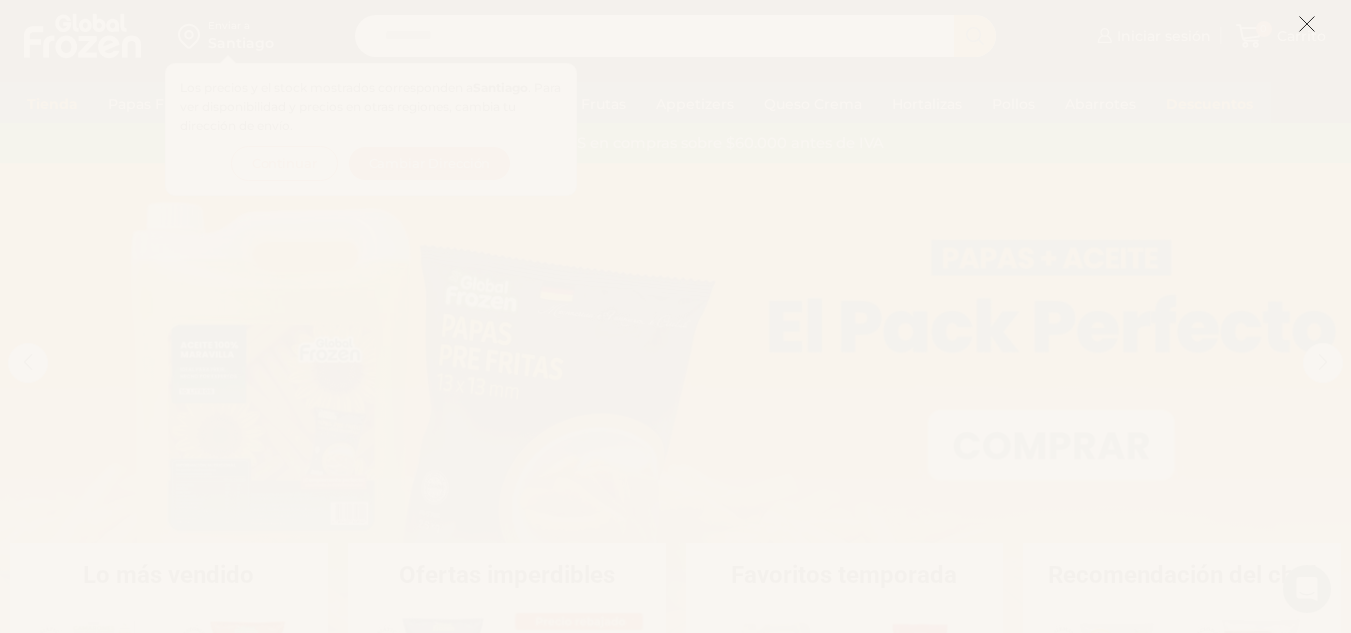 click on "WordPress WooCommerce Themes
Enviar a
[CITY]
Los precios y el stock mostrados corresponden a  [CITY] . Para ver disponibilidad y precios en otras regiones, cambia tu dirección de envío.
Continuar Cambiar Dirección
Search input
Search" at bounding box center (675, 1435) 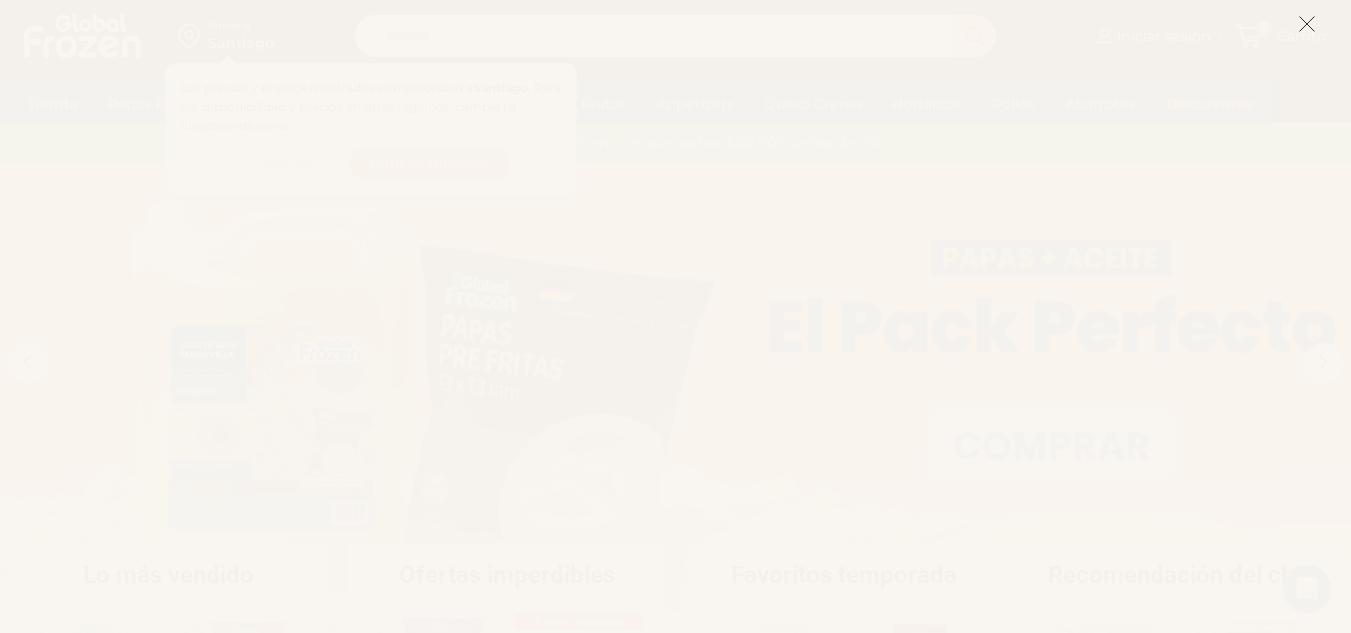 click 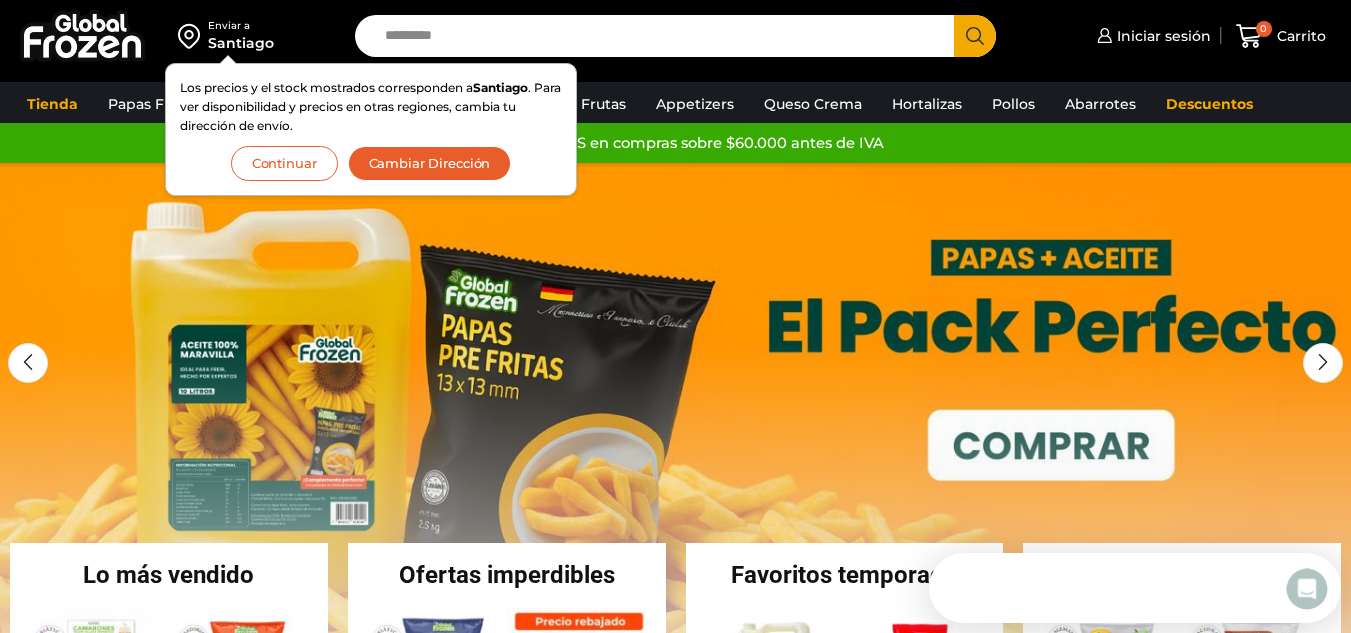 scroll, scrollTop: 0, scrollLeft: 0, axis: both 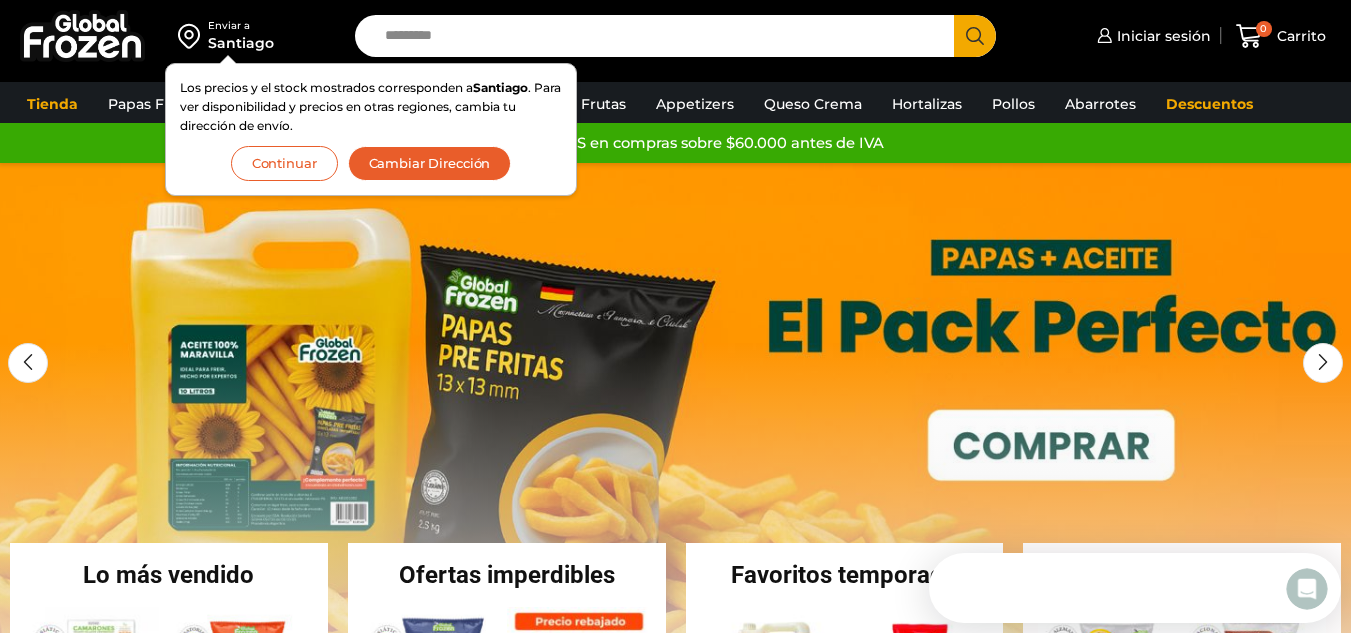 click on "Continuar" at bounding box center (284, 163) 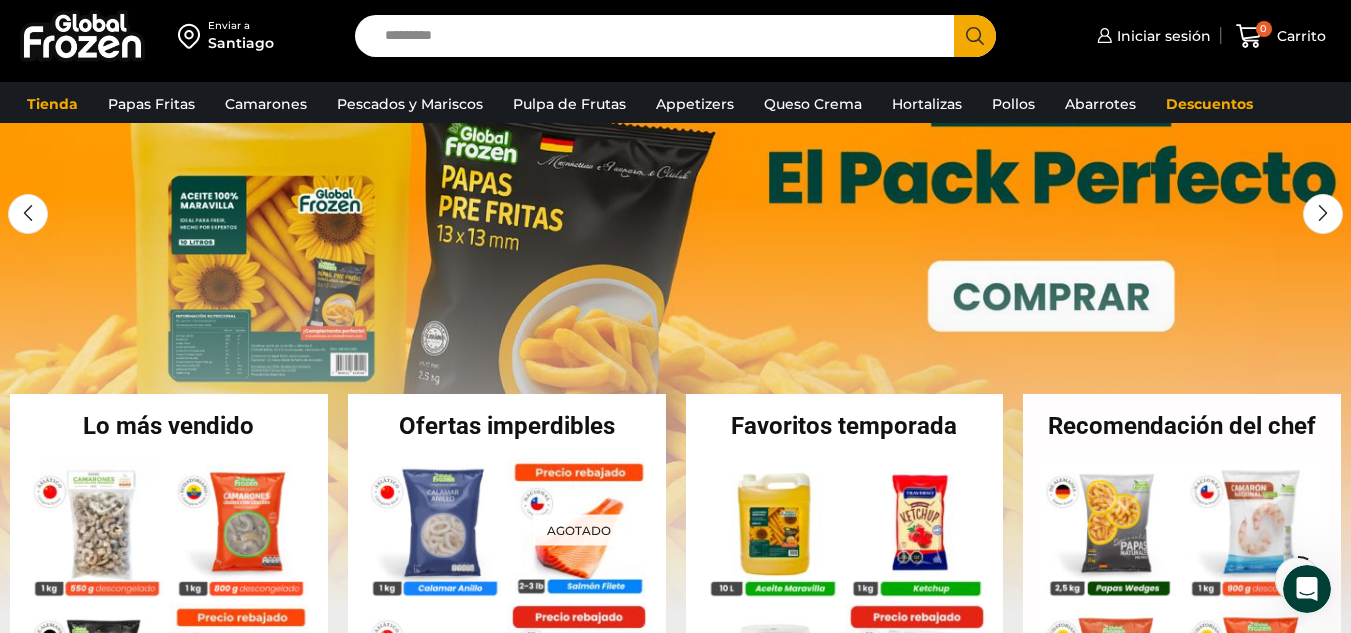scroll, scrollTop: 390, scrollLeft: 0, axis: vertical 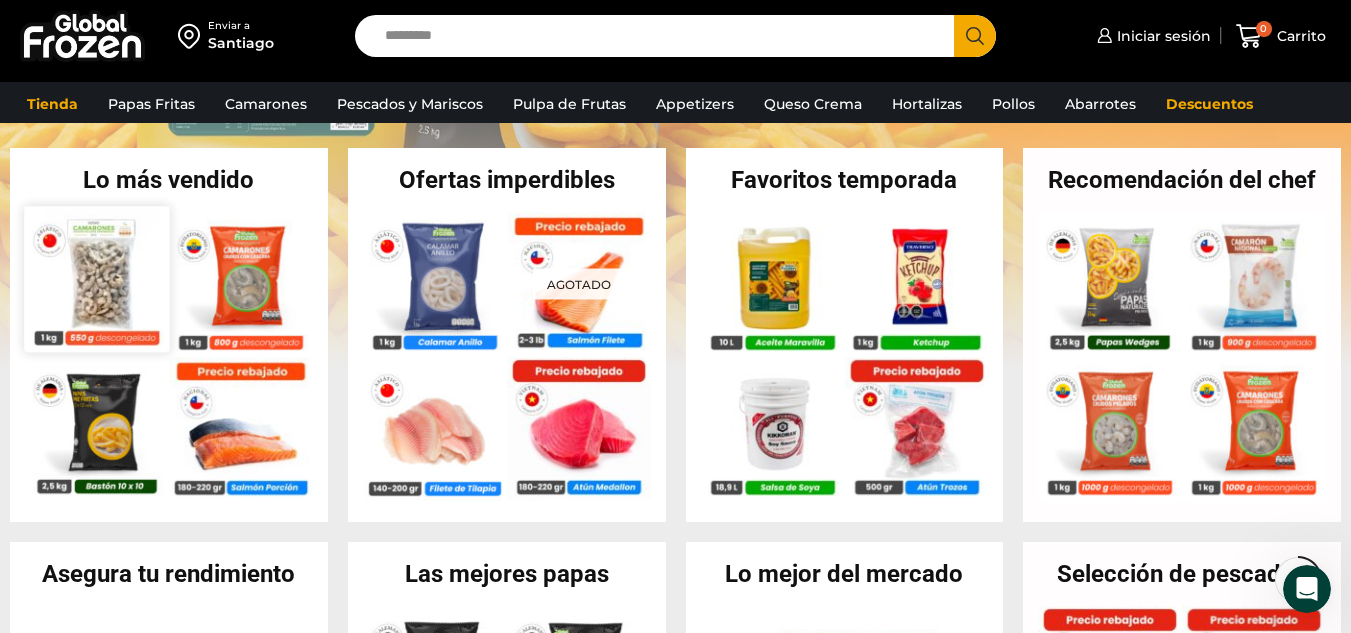 click at bounding box center [96, 278] 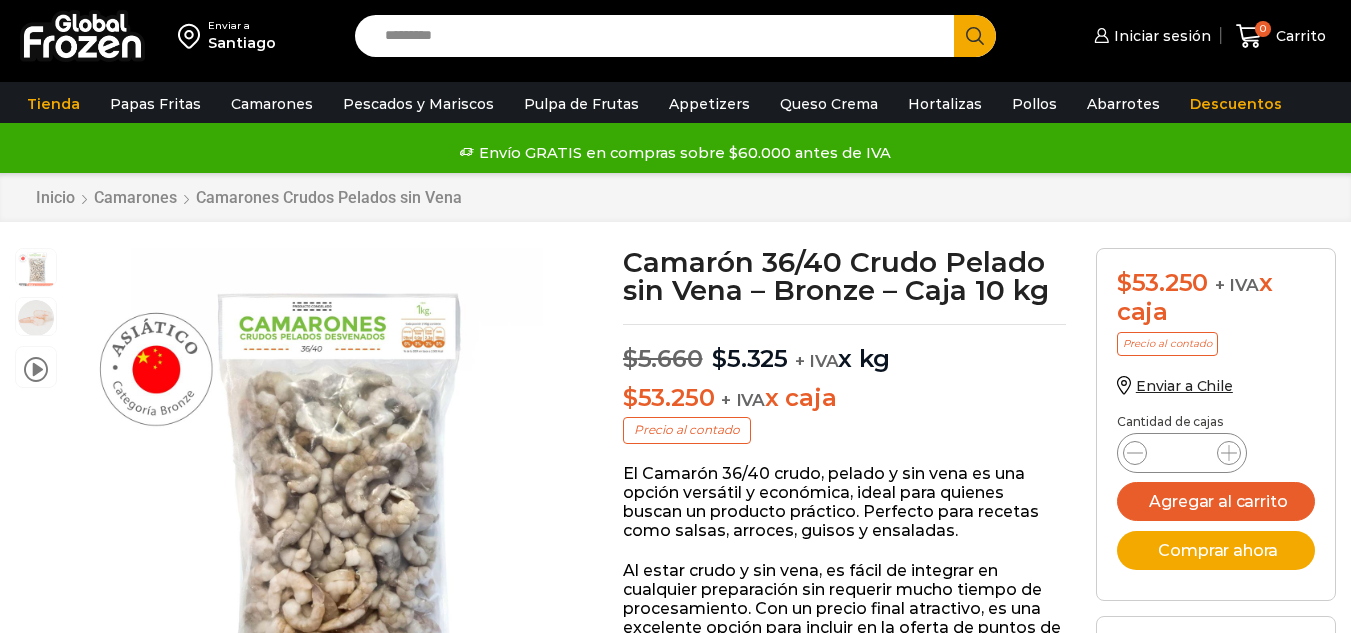 scroll, scrollTop: 1, scrollLeft: 0, axis: vertical 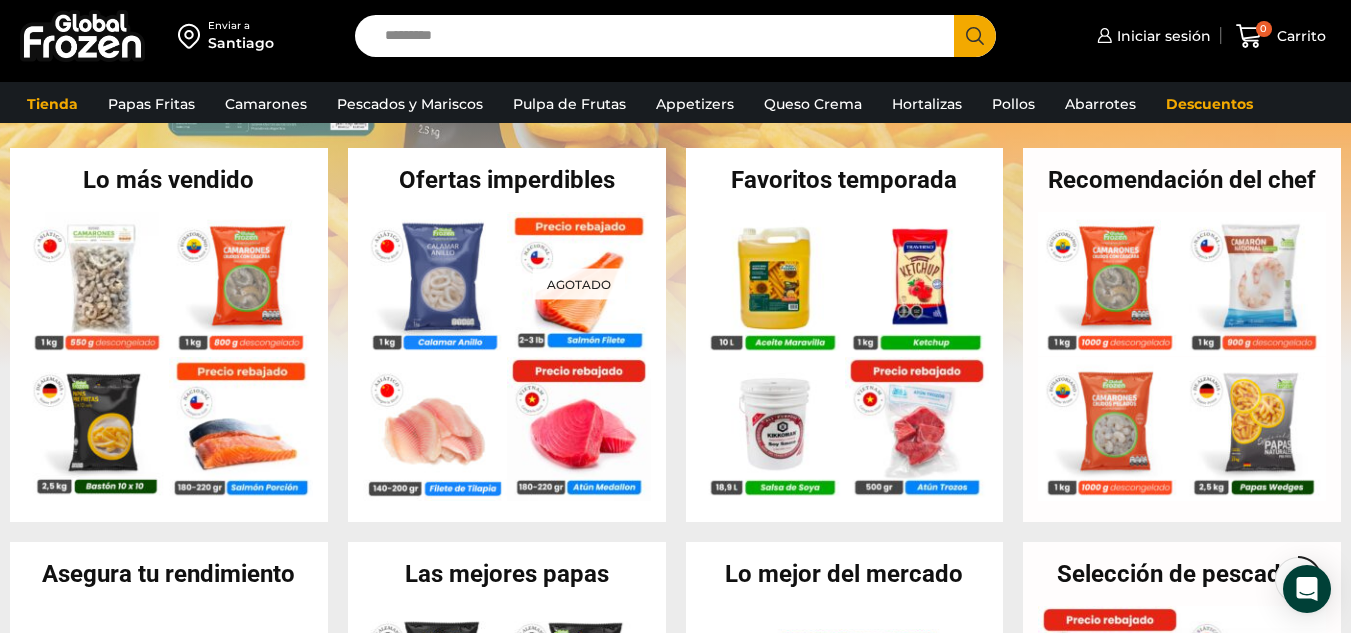 click on "Lo más vendido" at bounding box center (169, 180) 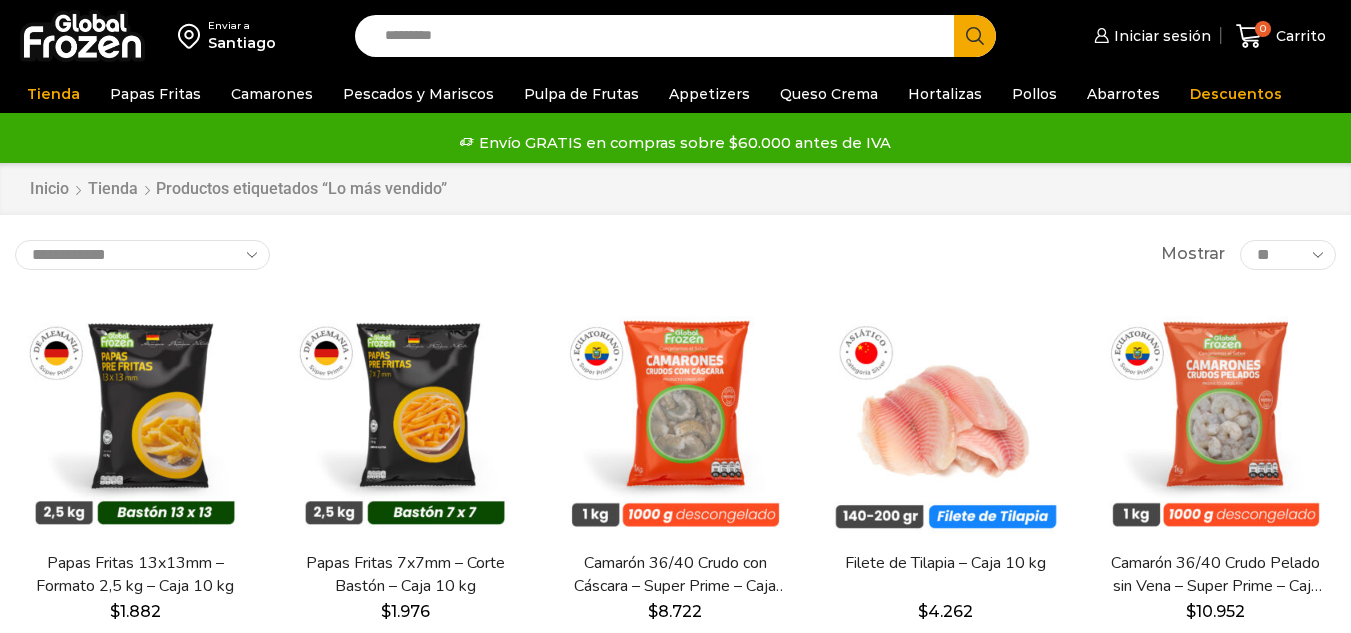 scroll, scrollTop: 0, scrollLeft: 0, axis: both 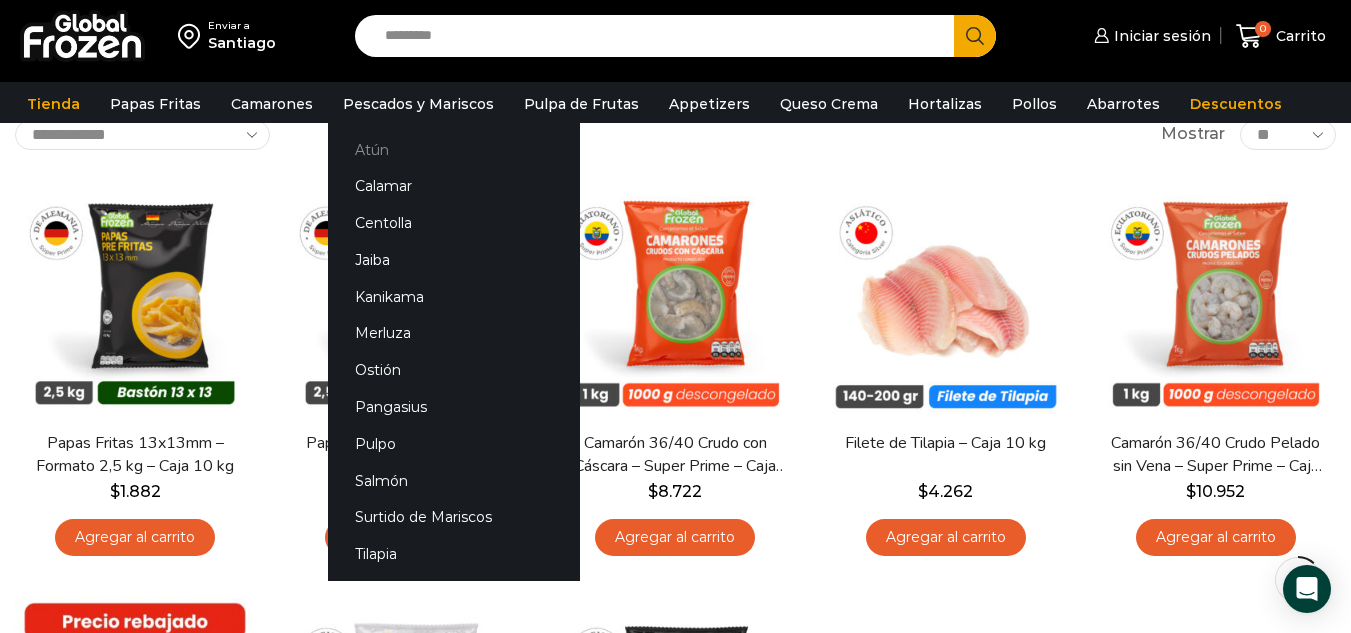 click on "Atún" at bounding box center [454, 149] 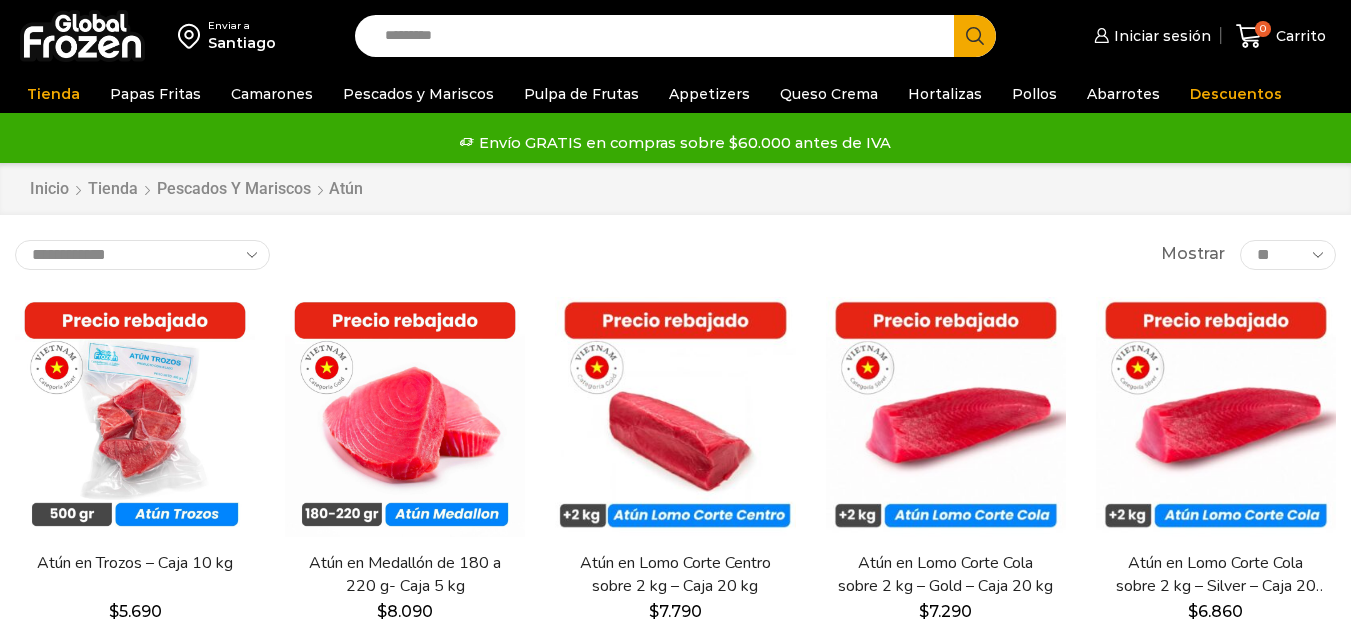 scroll, scrollTop: 0, scrollLeft: 0, axis: both 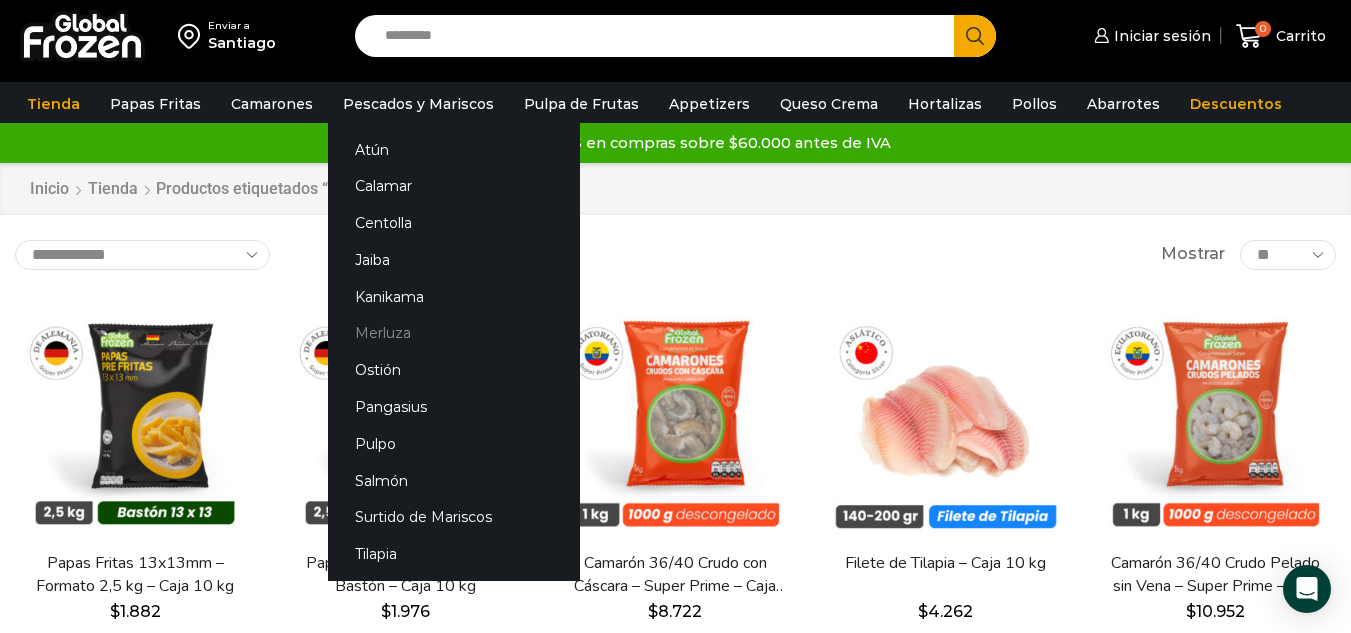 click on "Merluza" at bounding box center (454, 333) 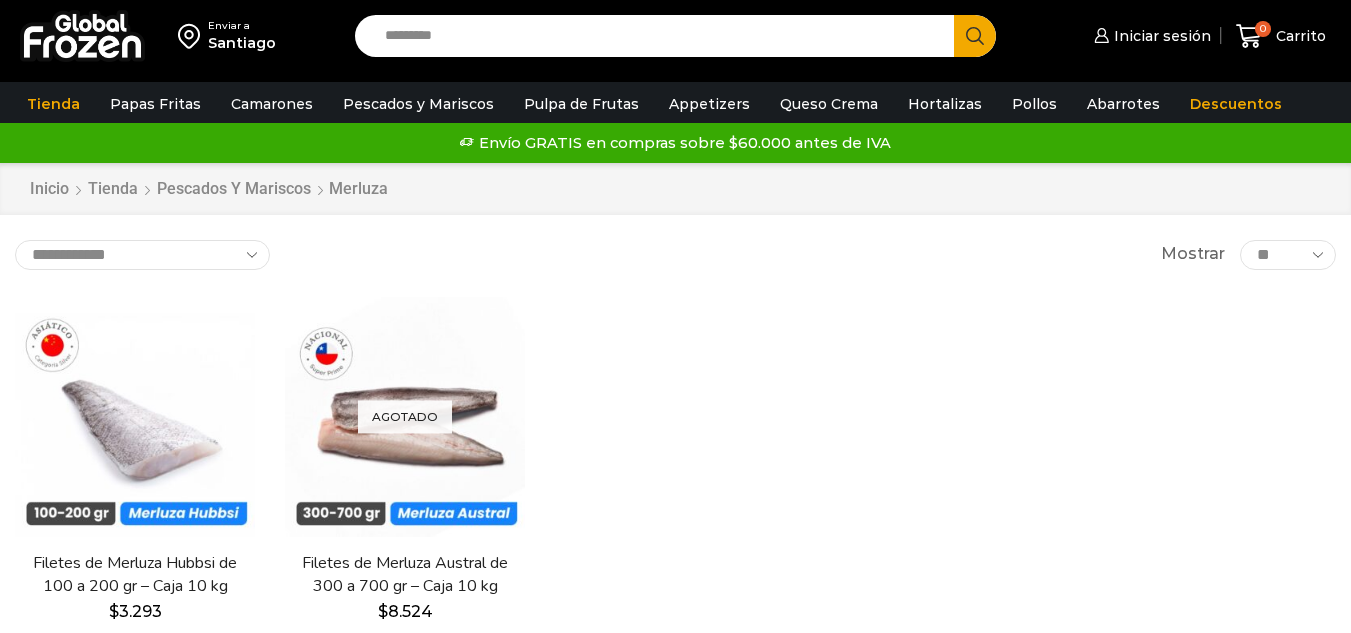 scroll, scrollTop: 0, scrollLeft: 0, axis: both 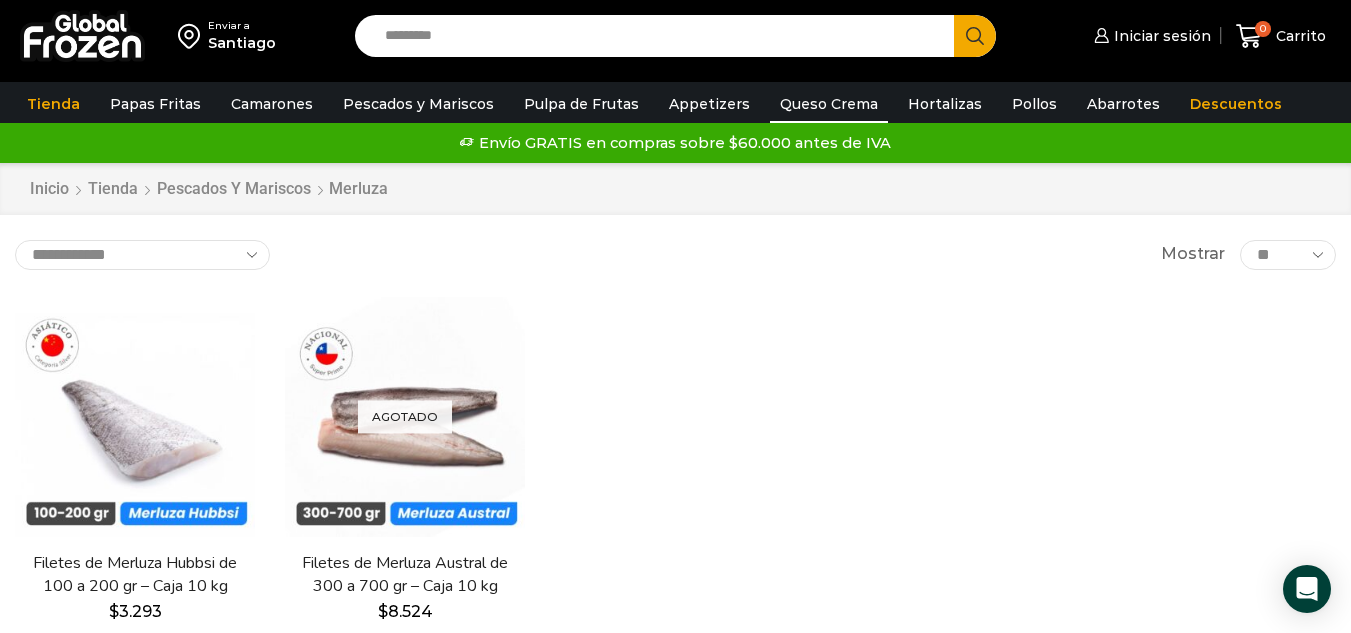 click on "Queso Crema" at bounding box center [829, 104] 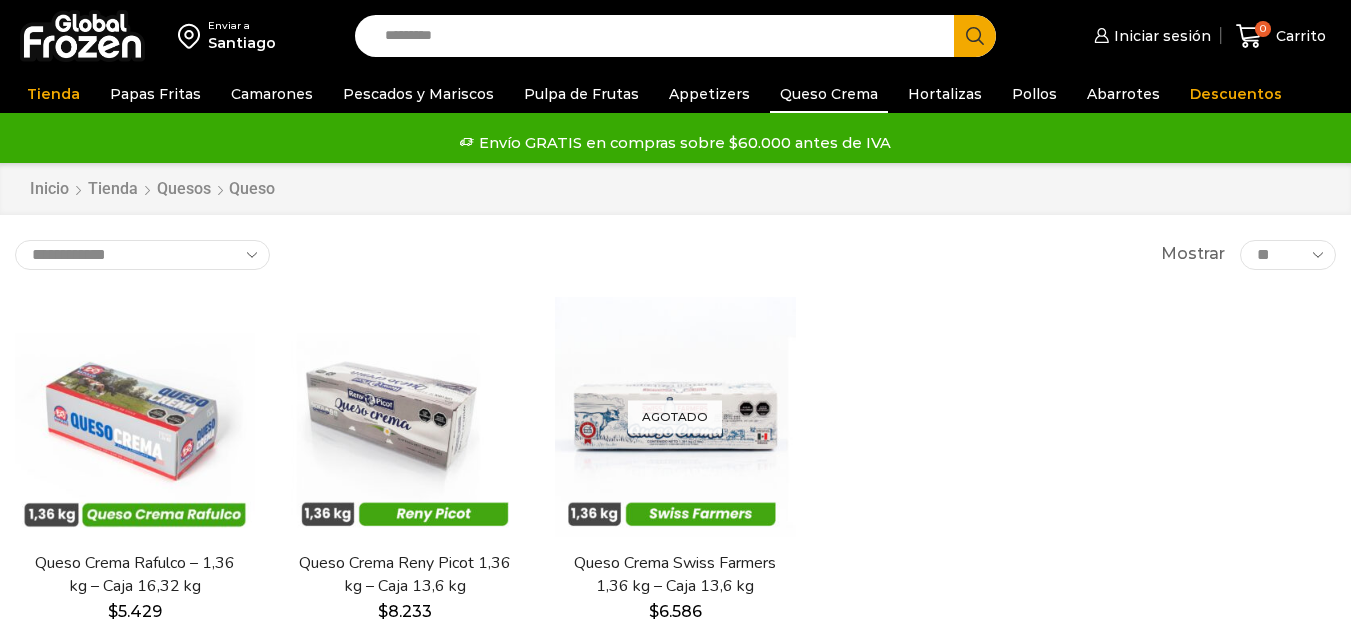 scroll, scrollTop: 0, scrollLeft: 0, axis: both 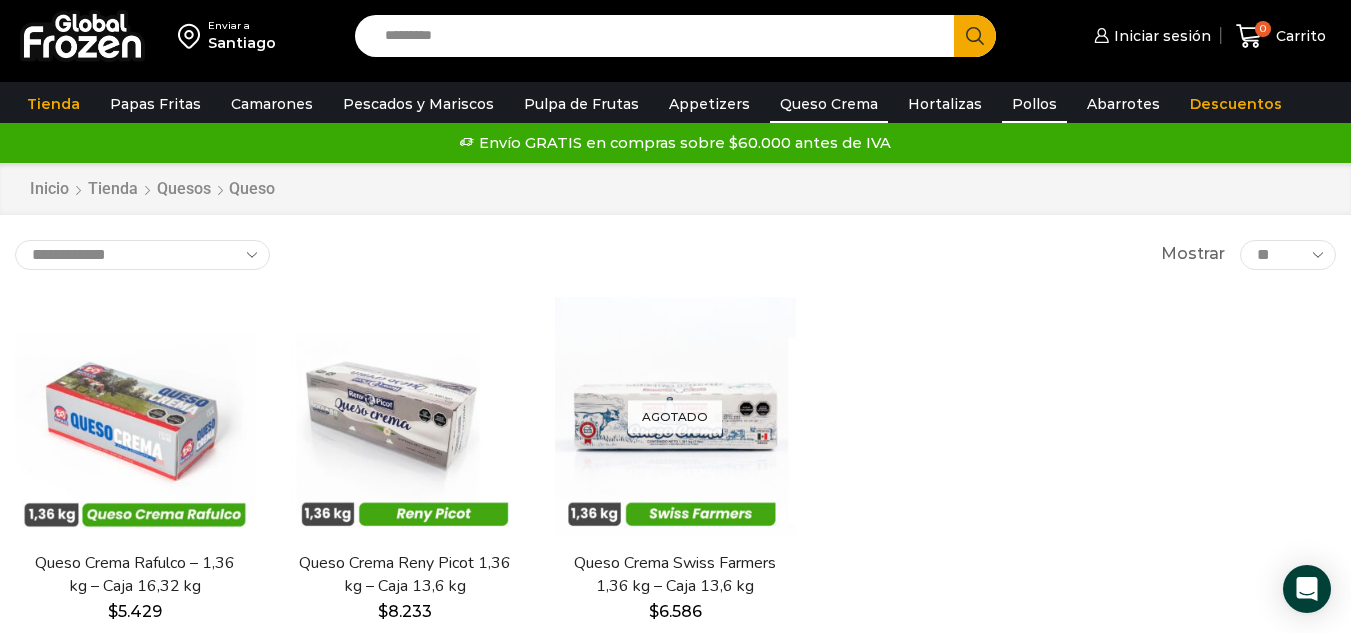 click on "Pollos" at bounding box center (1034, 104) 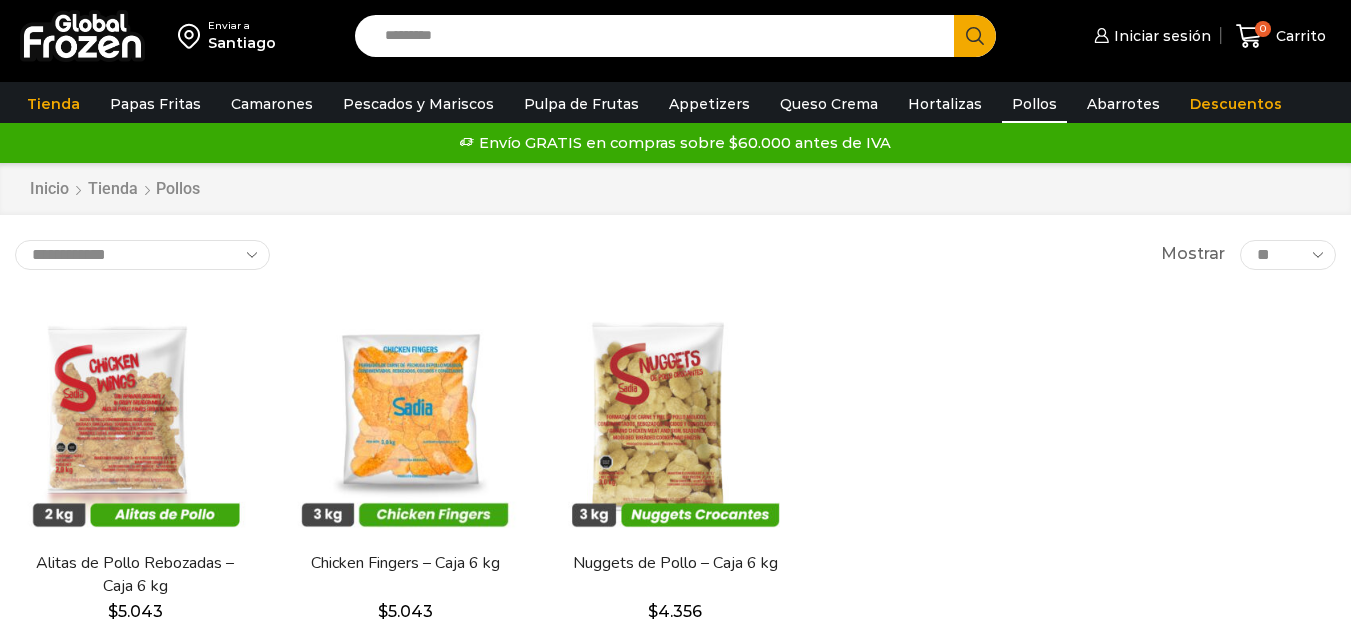 scroll, scrollTop: 0, scrollLeft: 0, axis: both 